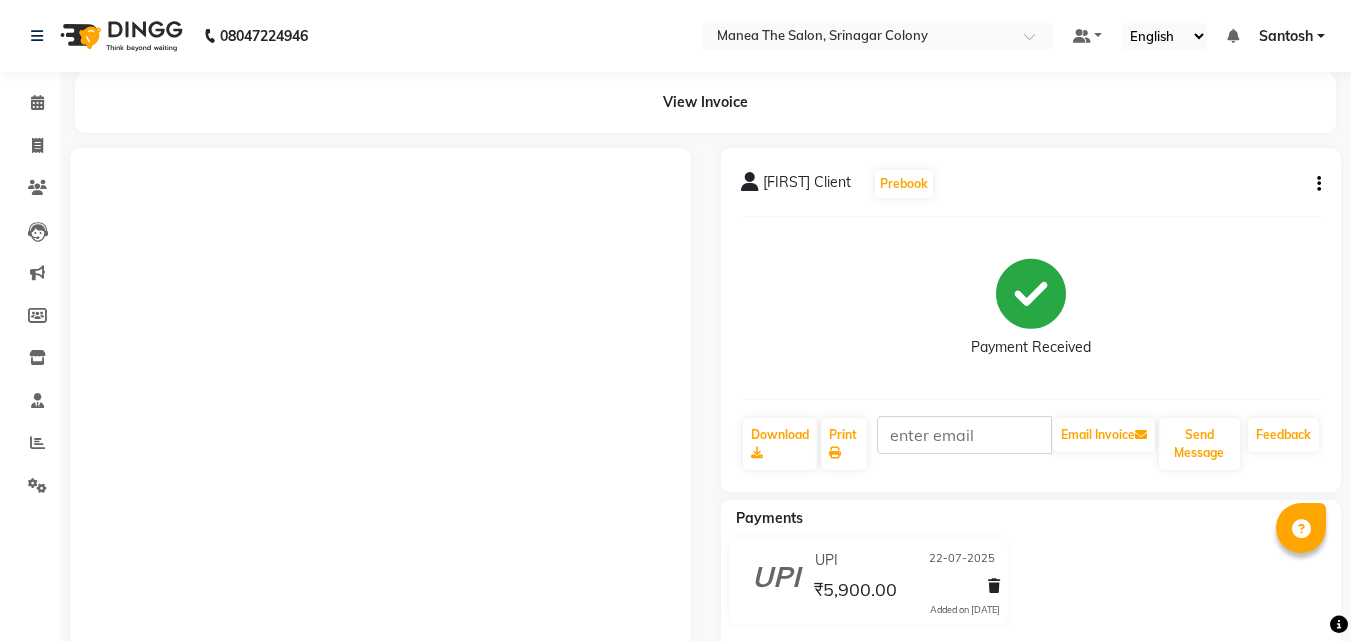 scroll, scrollTop: 279, scrollLeft: 0, axis: vertical 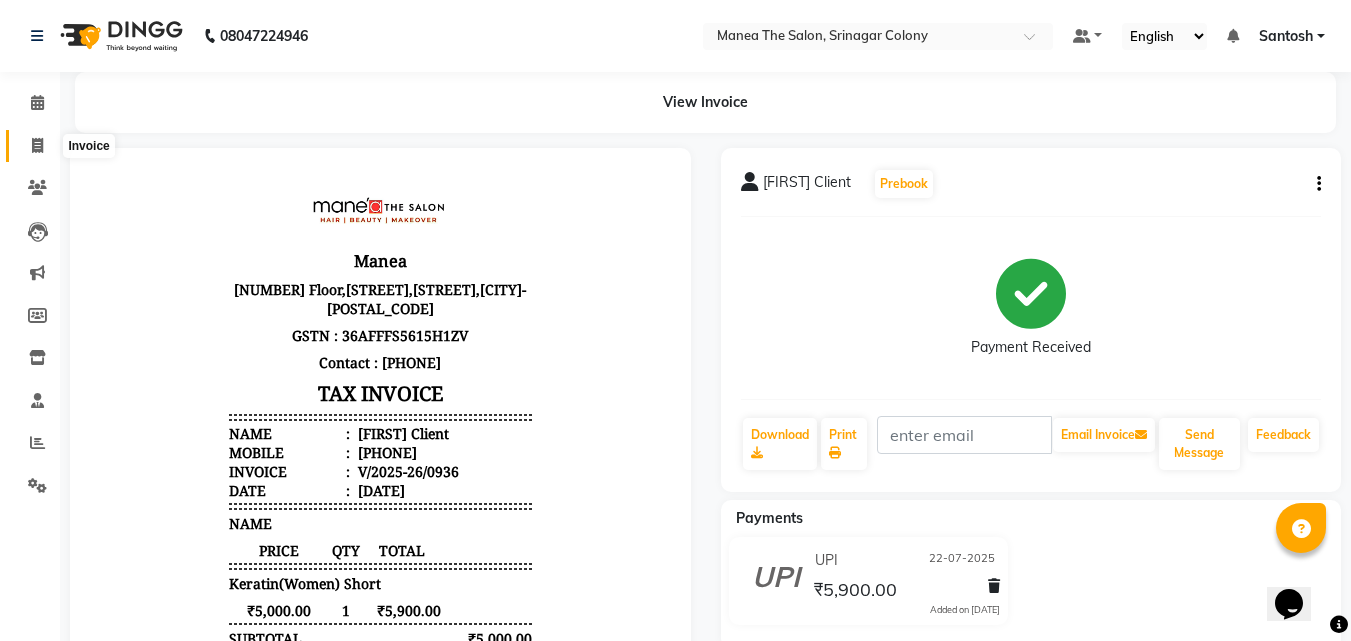 click 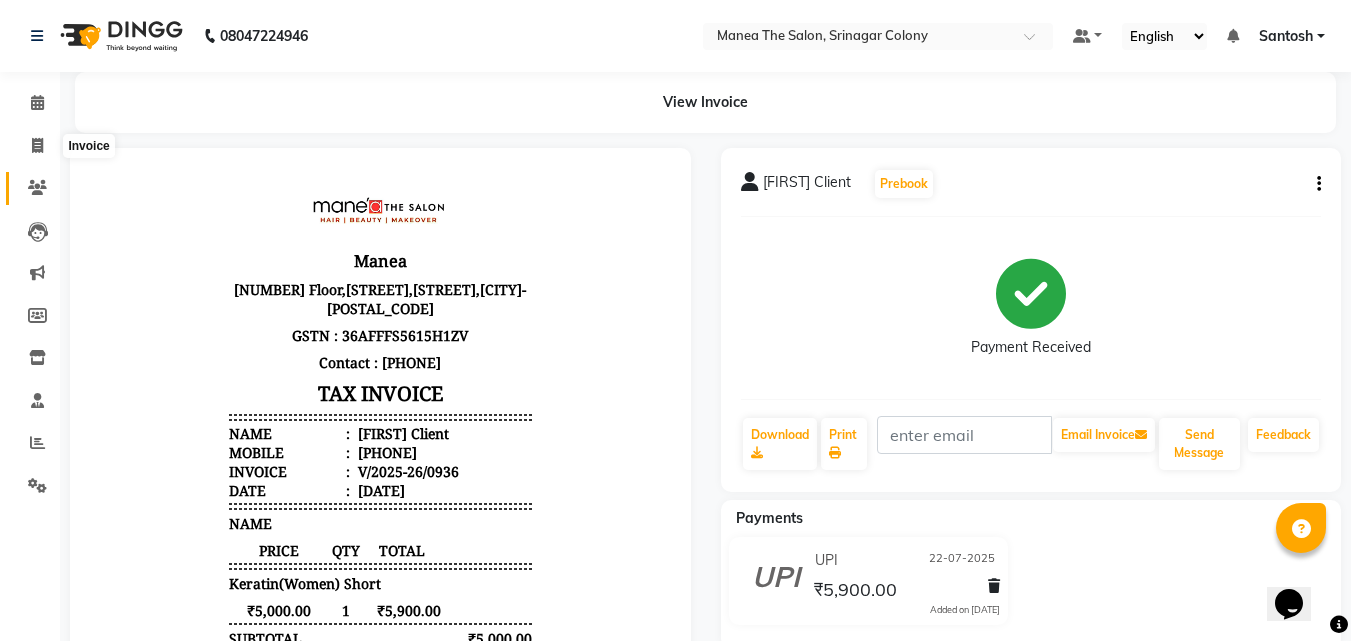 select on "service" 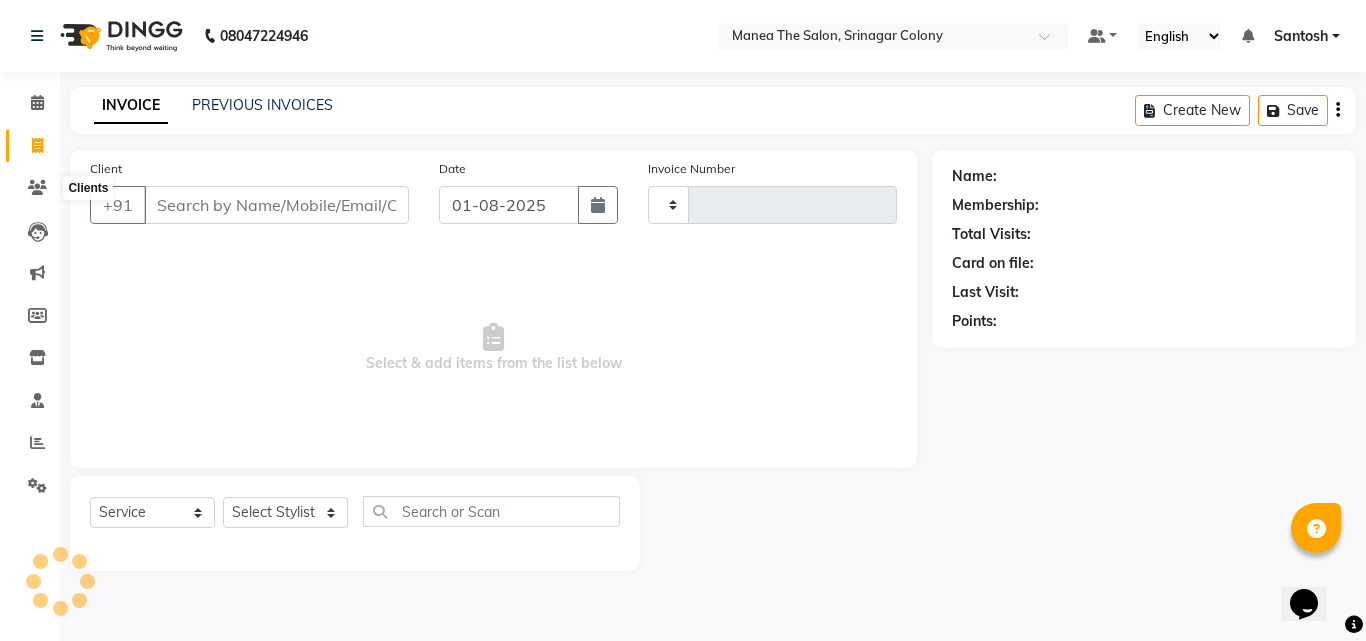 type on "1025" 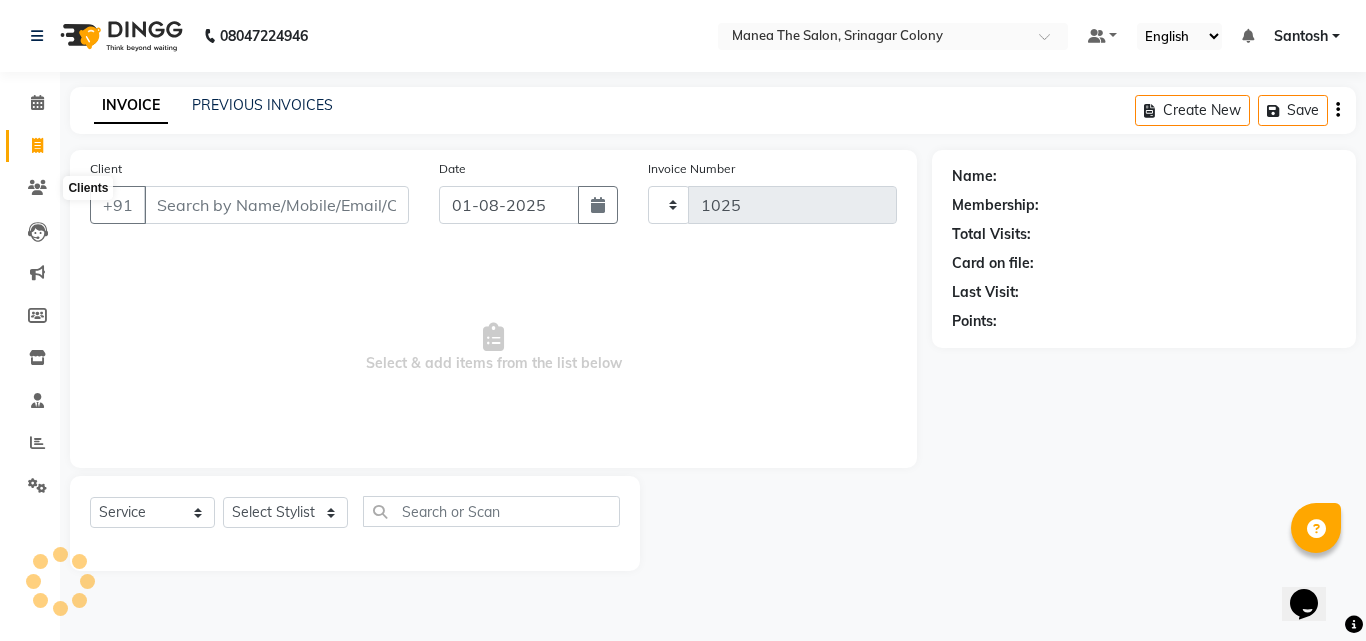 select on "5506" 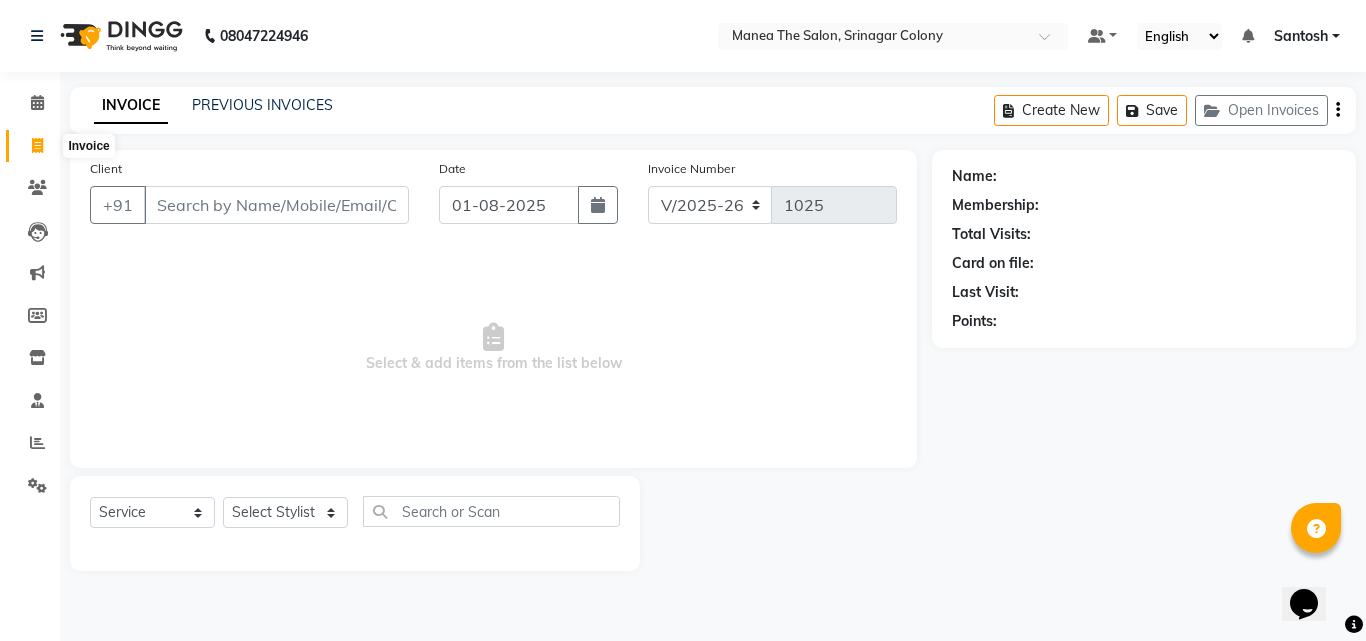click 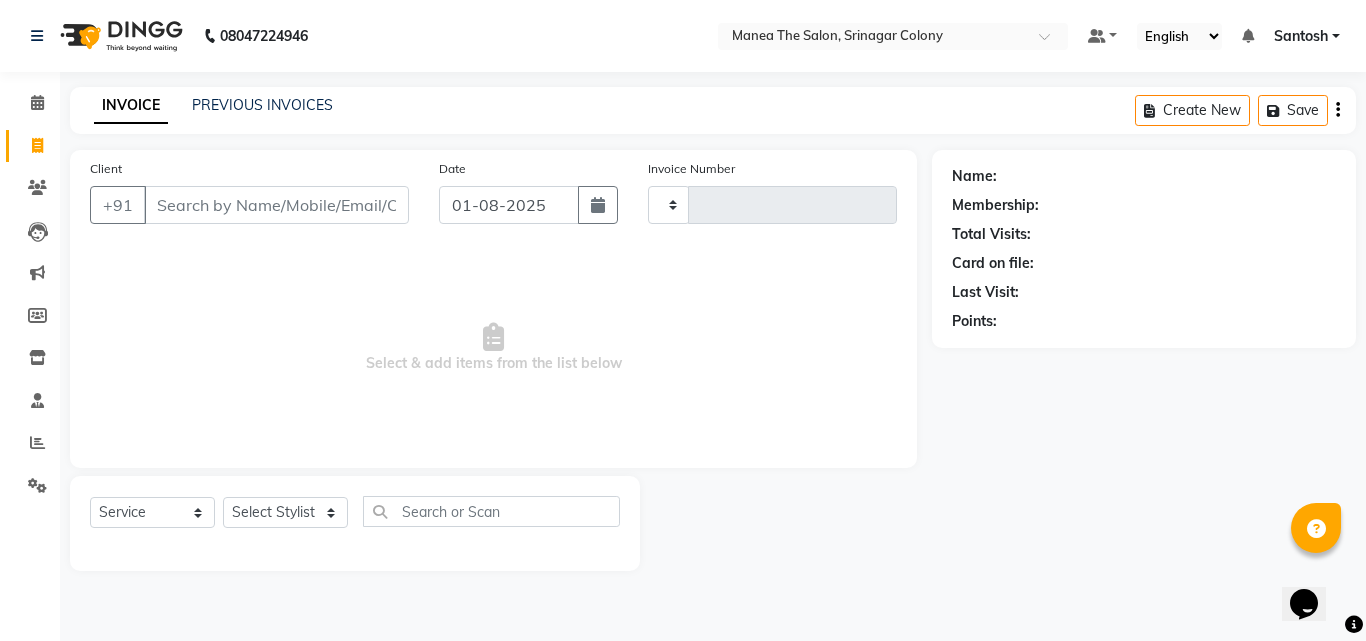type on "1025" 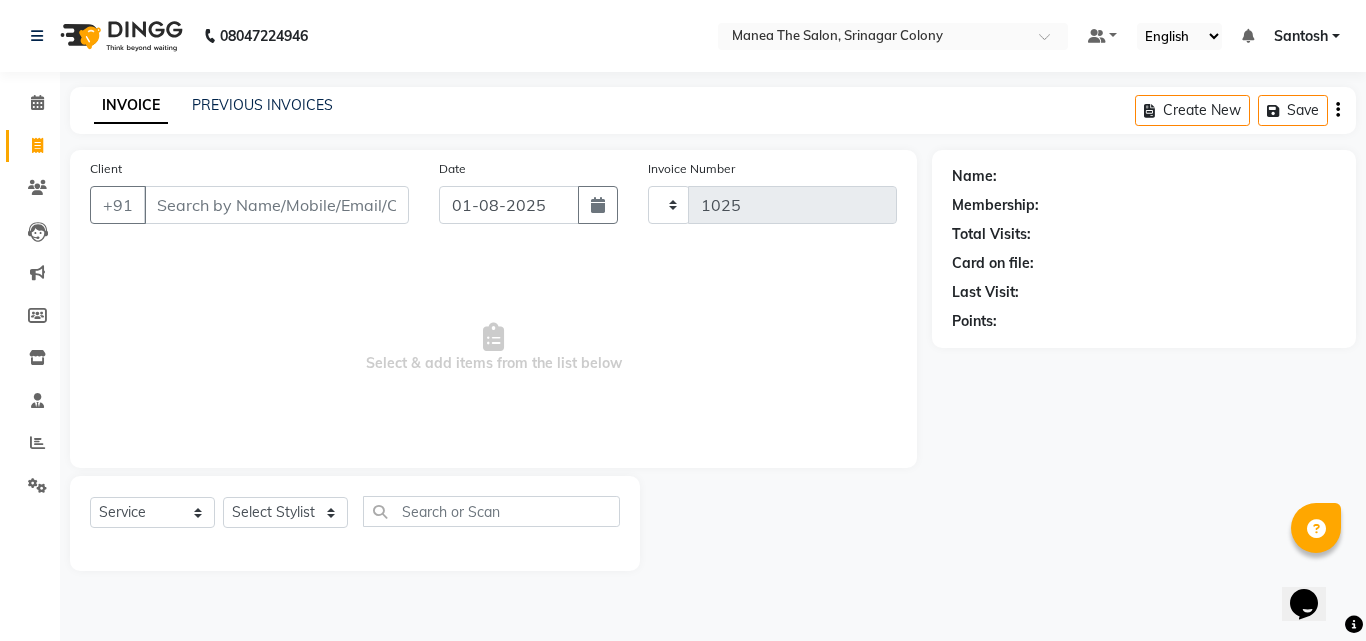 select on "5506" 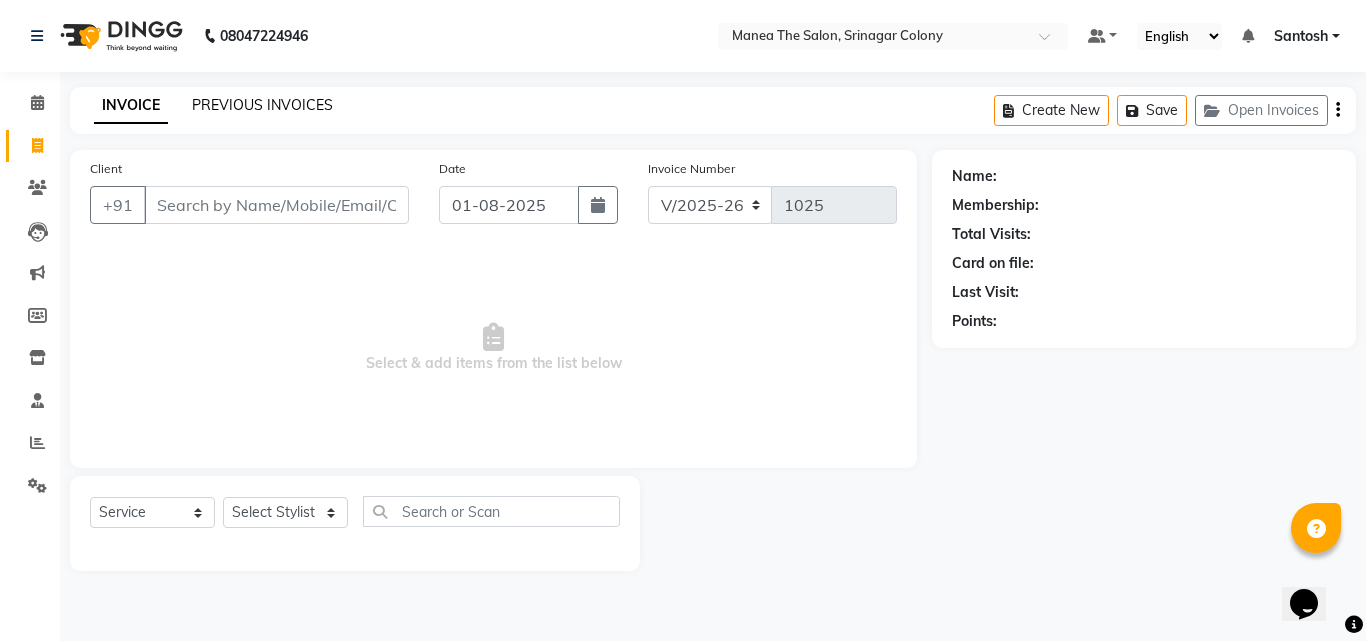 click on "PREVIOUS INVOICES" 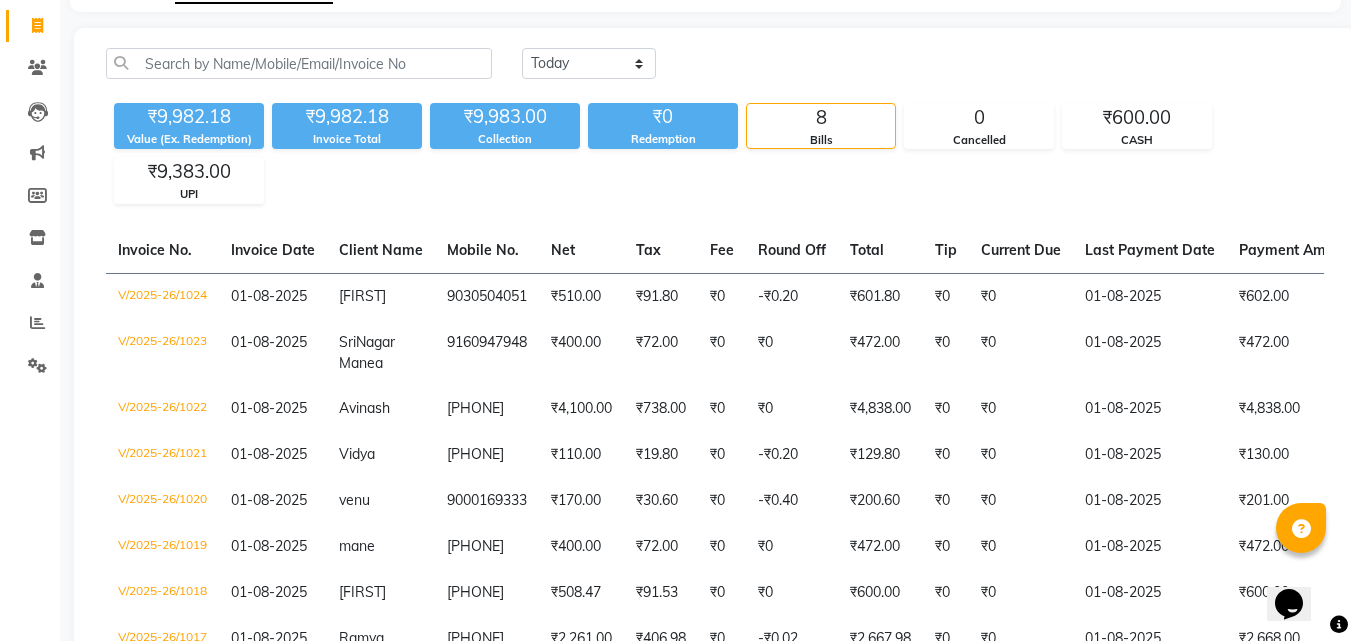 scroll, scrollTop: 0, scrollLeft: 0, axis: both 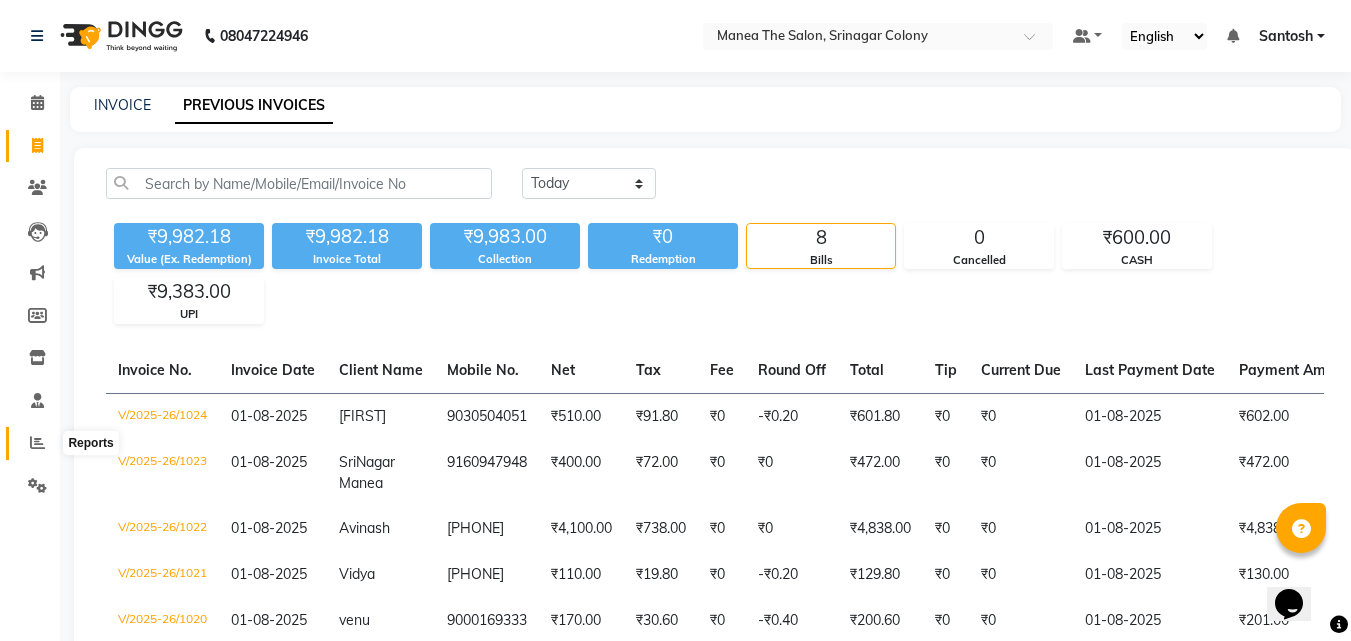 click 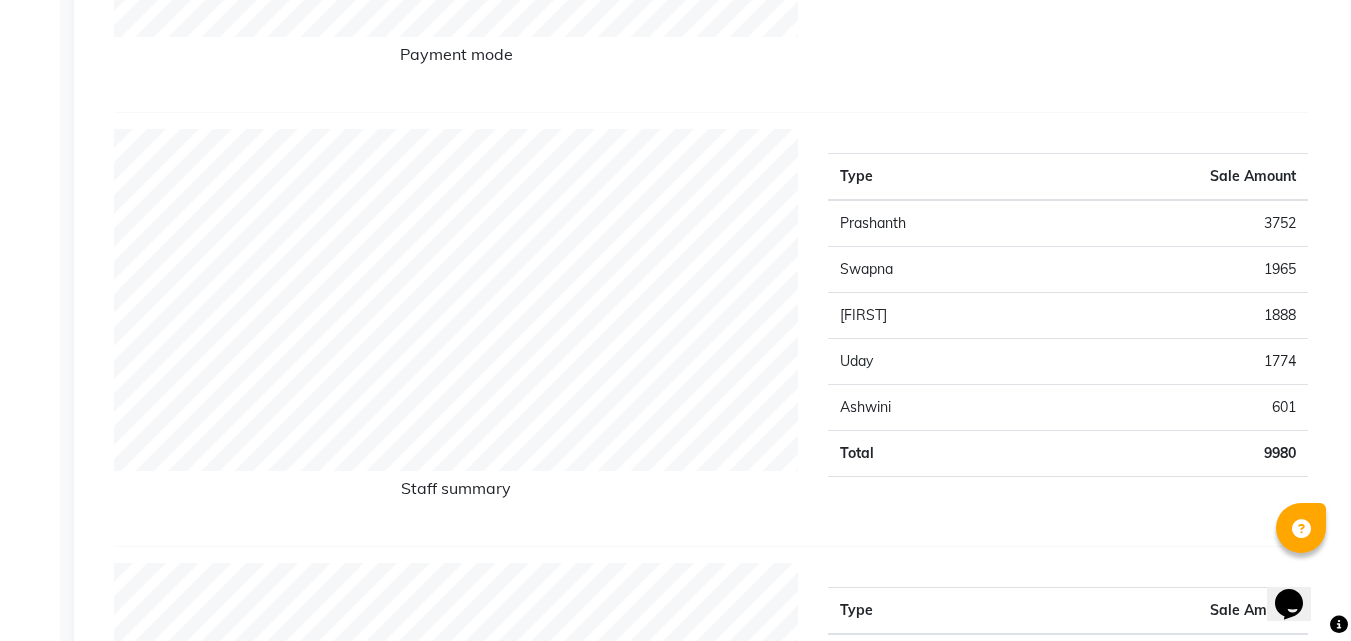 scroll, scrollTop: 700, scrollLeft: 0, axis: vertical 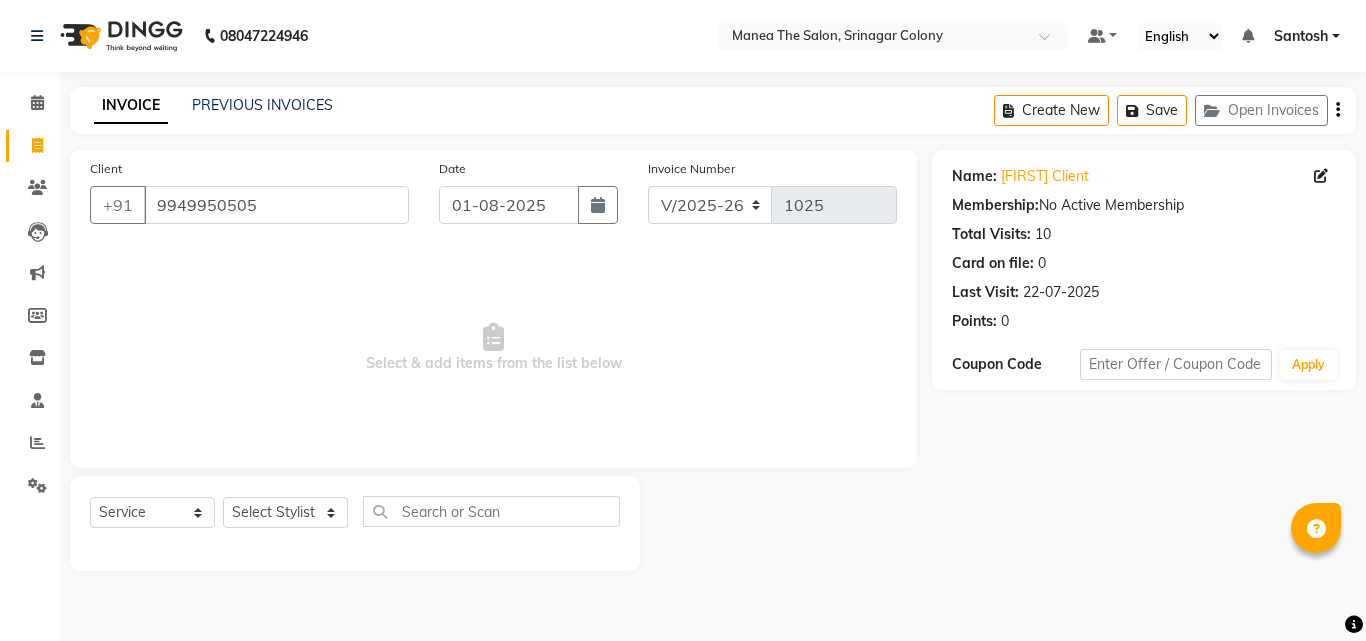 select on "5506" 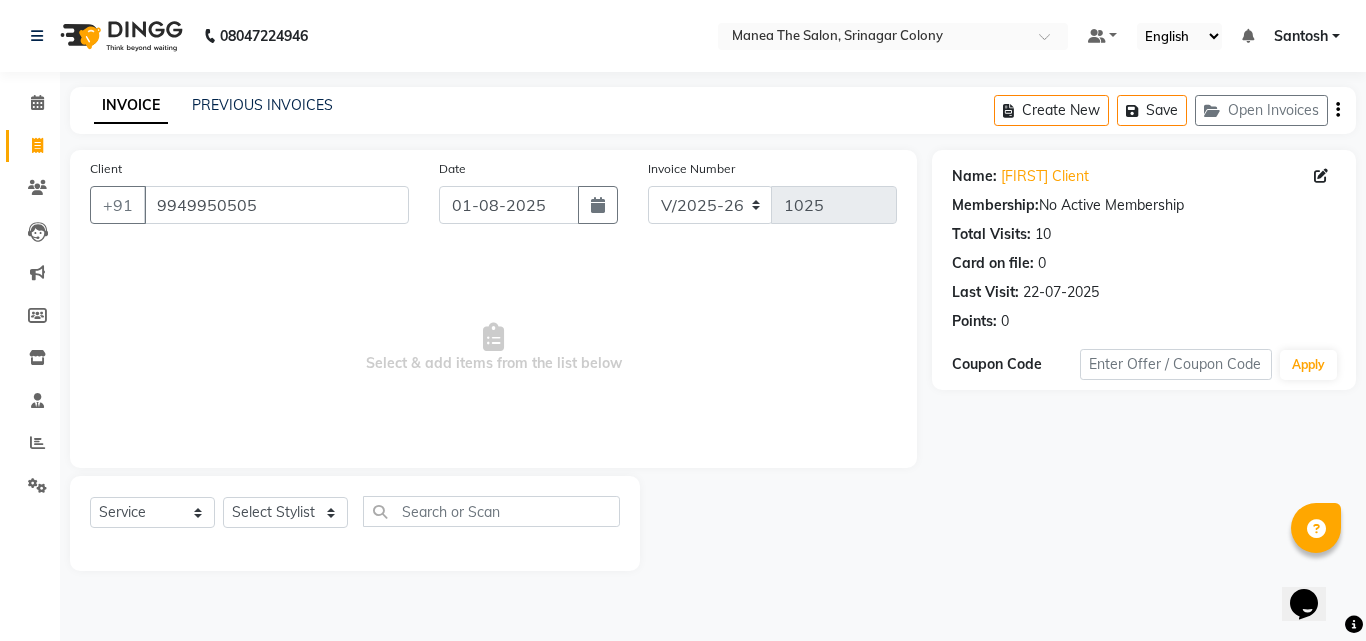 scroll, scrollTop: 0, scrollLeft: 0, axis: both 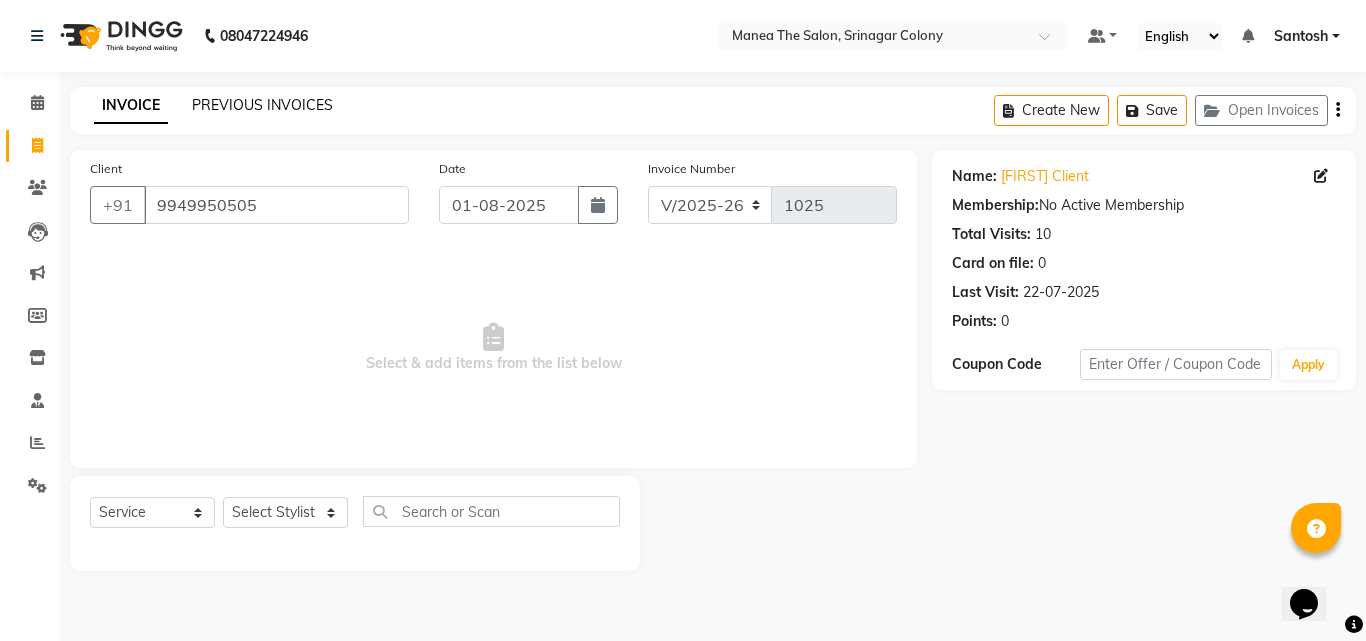 click on "PREVIOUS INVOICES" 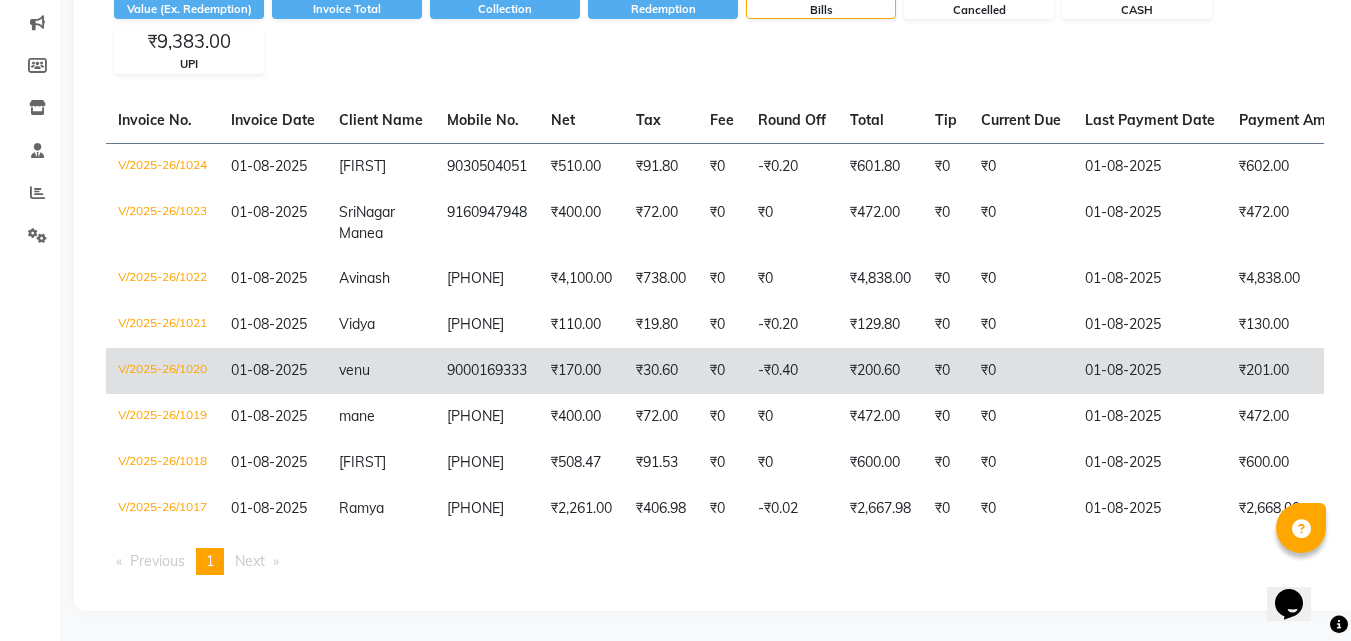scroll, scrollTop: 265, scrollLeft: 0, axis: vertical 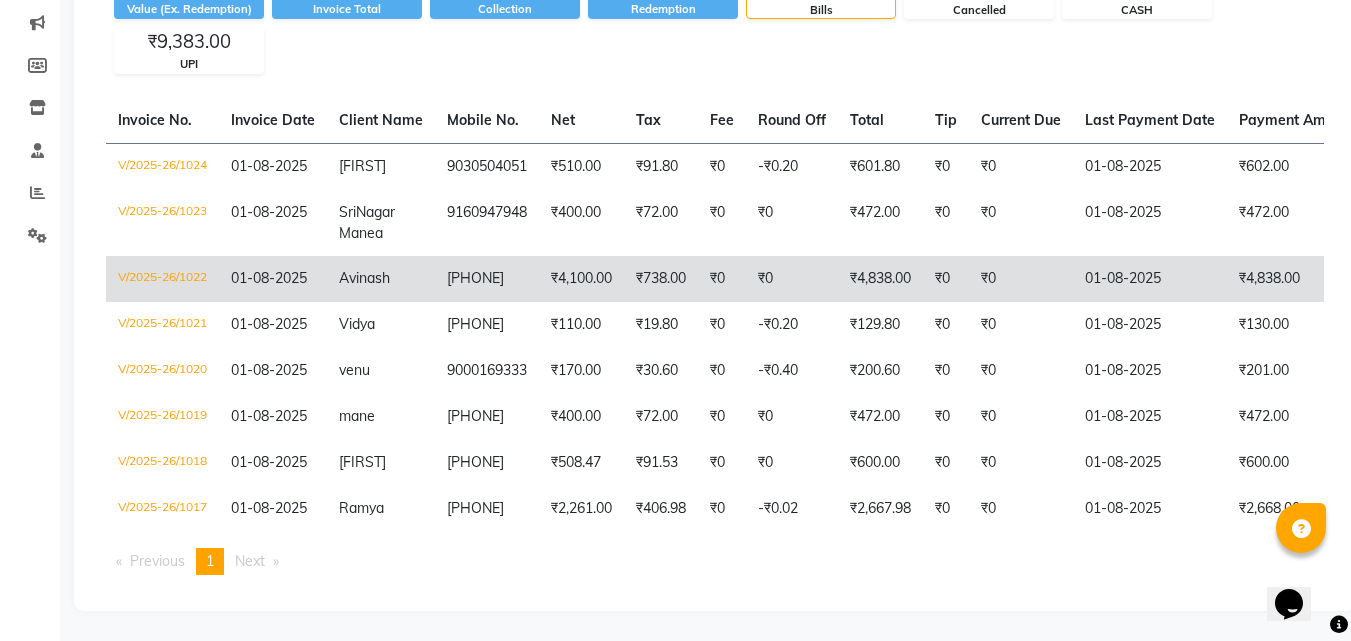 click on "V/2025-26/1022" 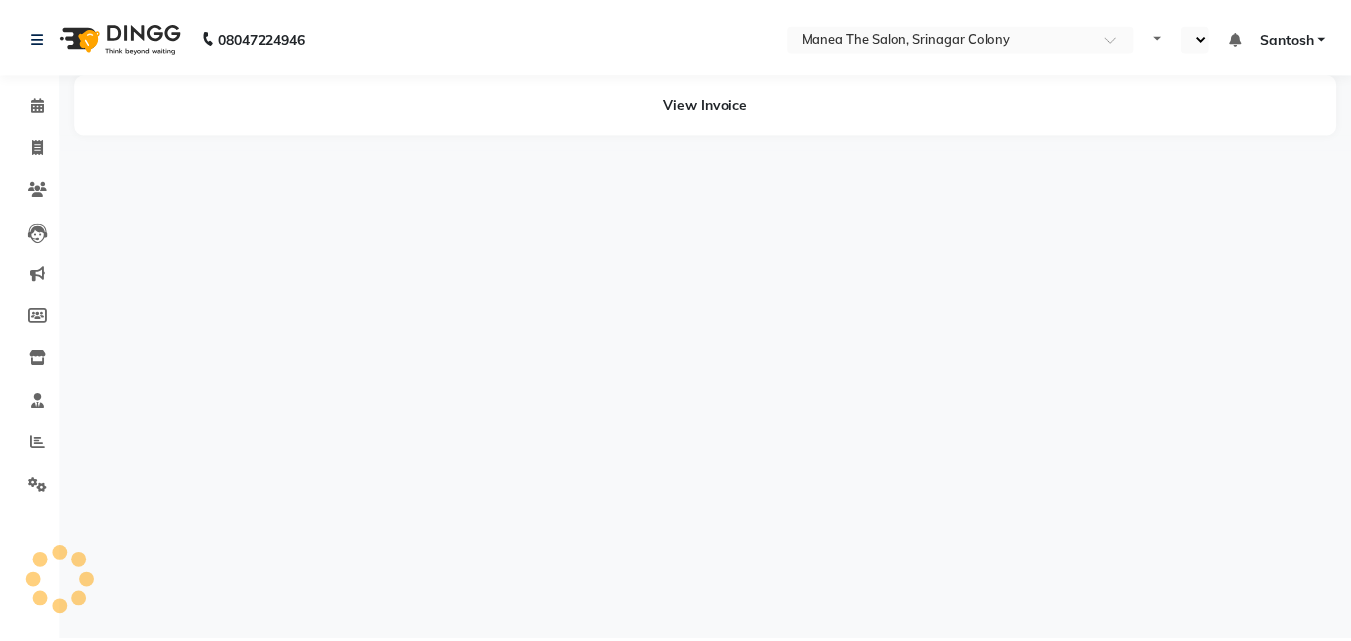 scroll, scrollTop: 0, scrollLeft: 0, axis: both 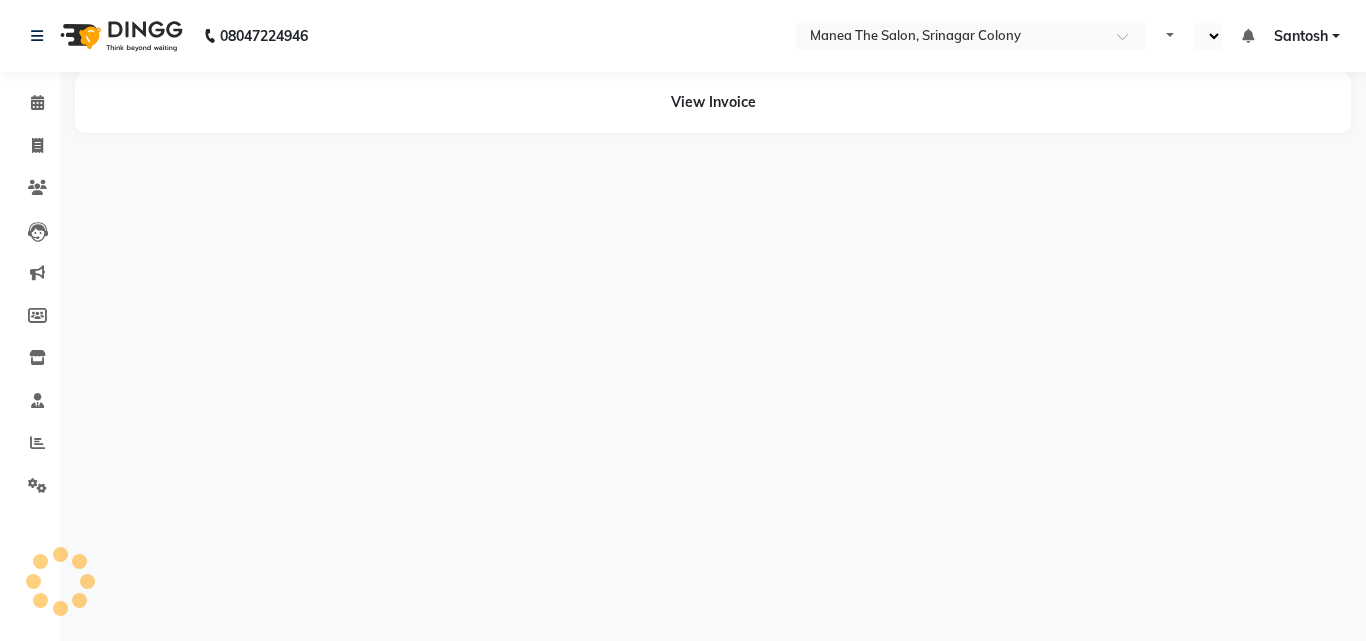 select on "en" 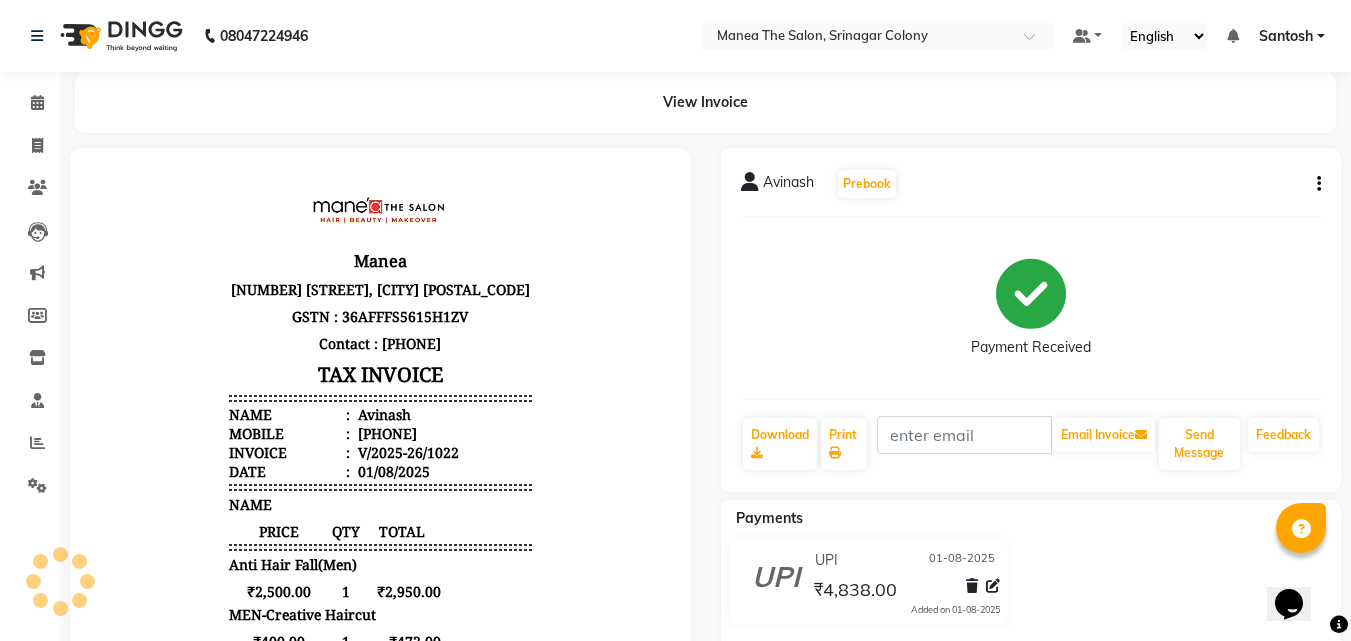 scroll, scrollTop: 0, scrollLeft: 0, axis: both 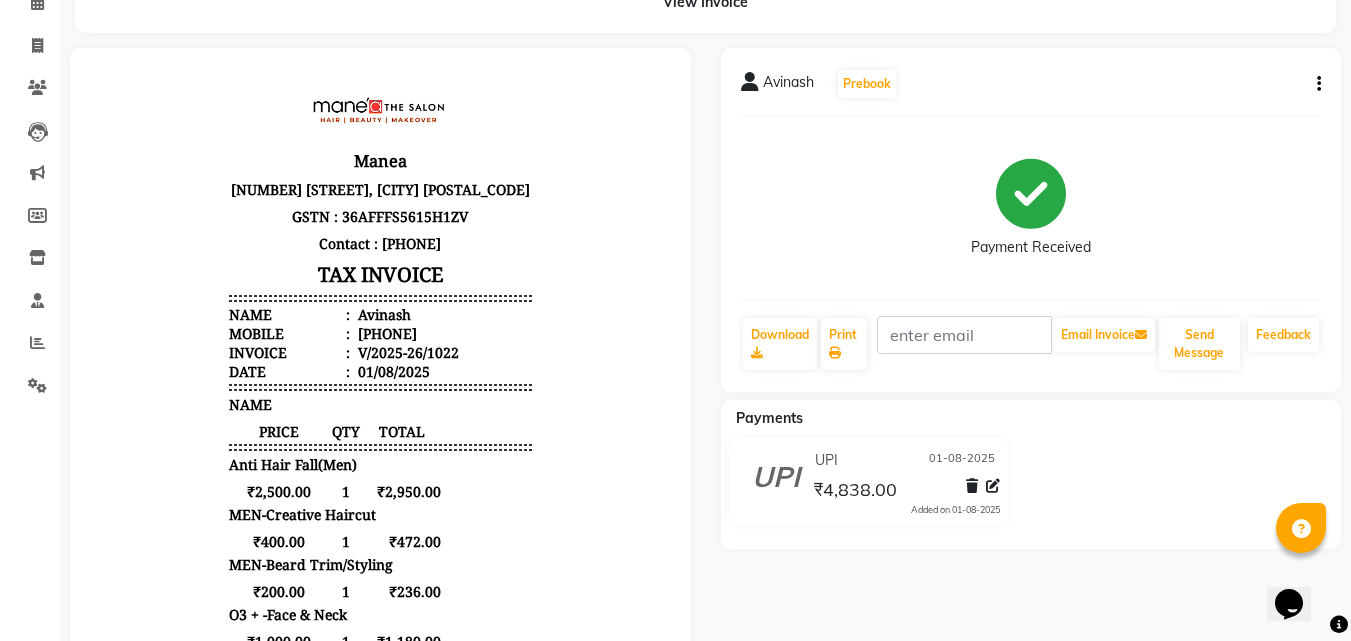 click on "[FIRST]   Prebook   Payment Received  Download  Print   Email Invoice   Send Message Feedback" 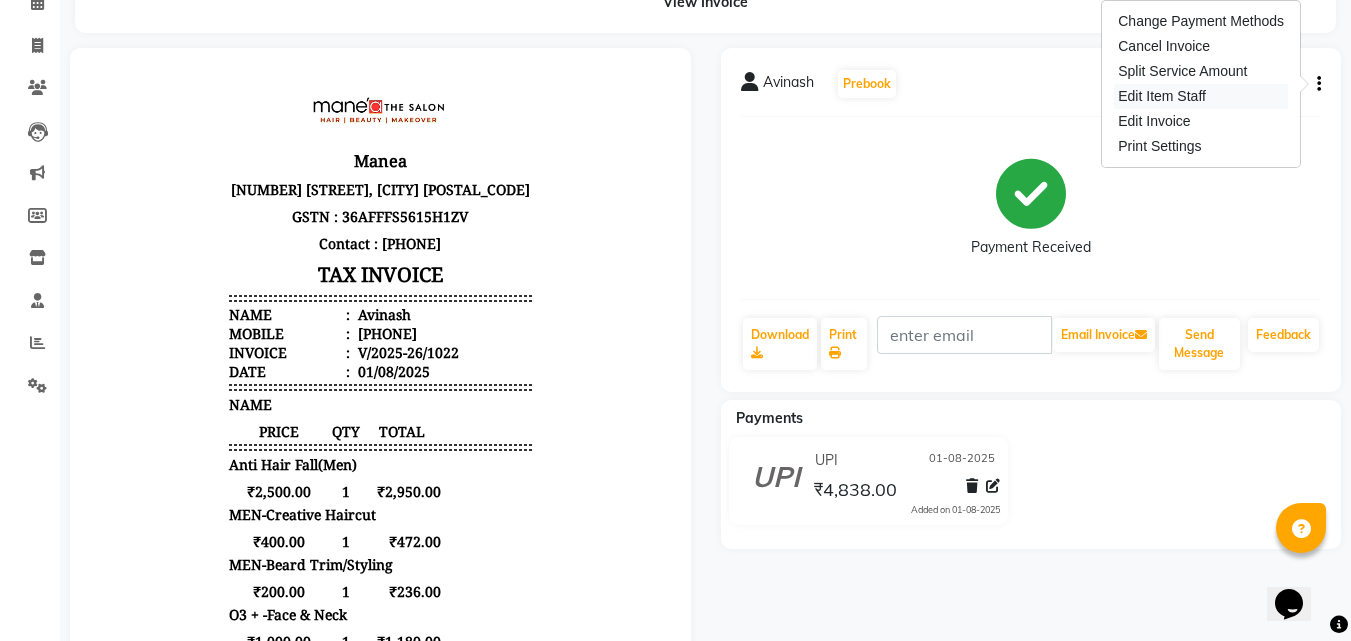 click on "Edit Item Staff" at bounding box center [1201, 96] 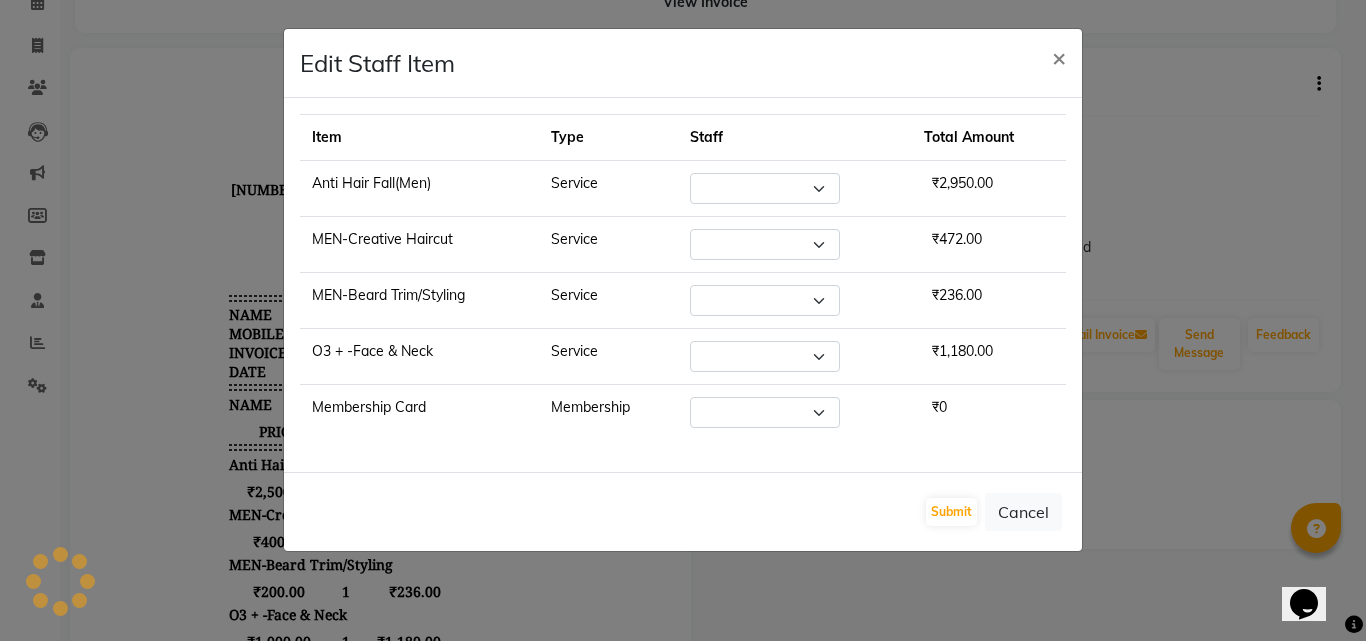 select on "76778" 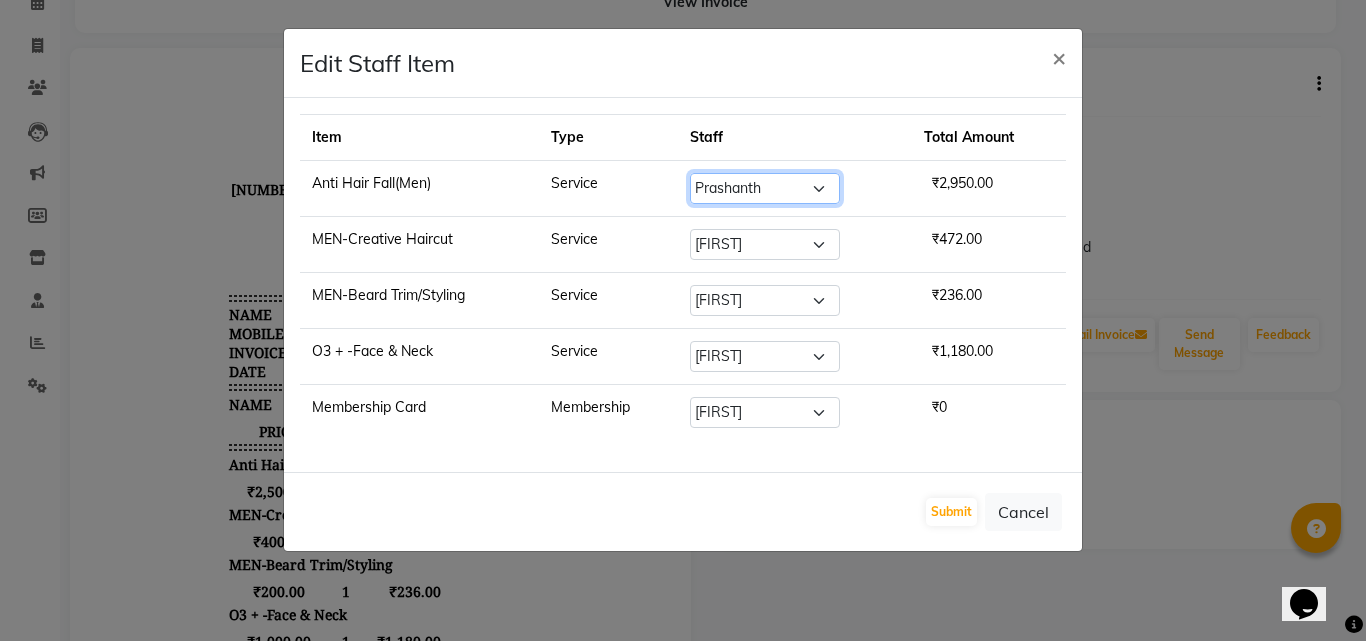 click on "Select  [FIRST]   [FIRST]   [FIRST]   Manager    [FIRST]   [FIRST]   [FIRST]   [FIRST]    [FIRST]   [FIRST]   [FIRST]" 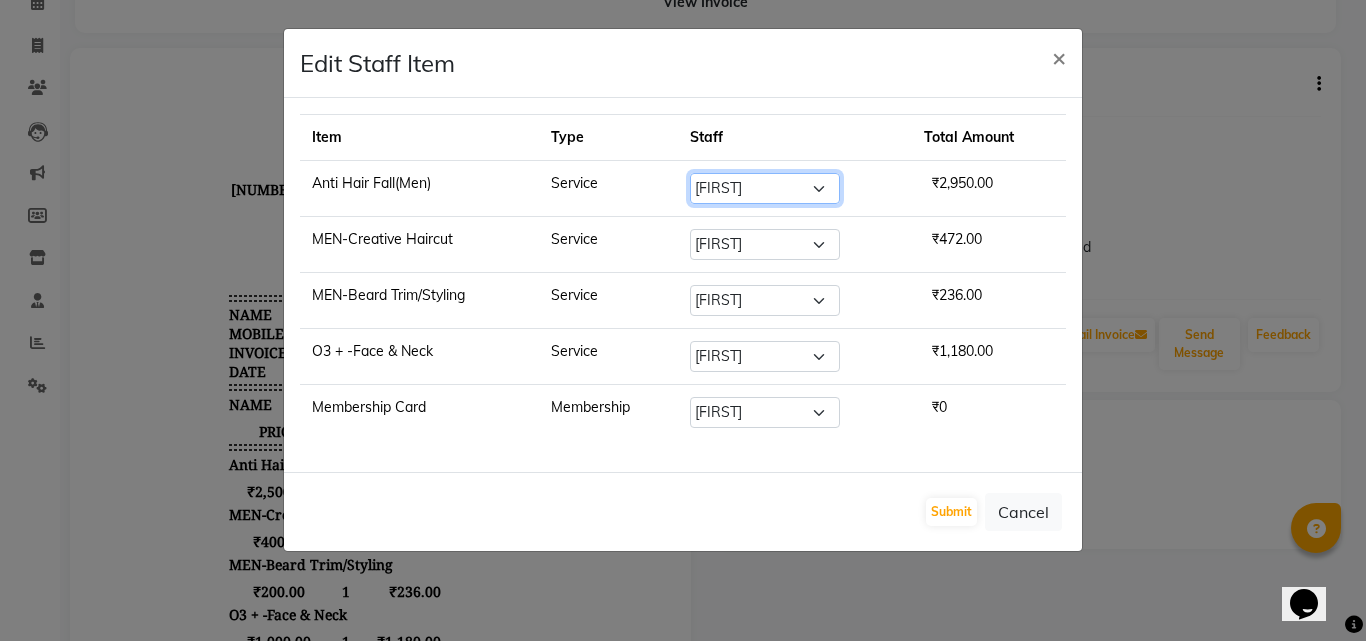 click on "Select  [FIRST]   [FIRST]   [FIRST]   Manager    [FIRST]   [FIRST]   [FIRST]   [FIRST]    [FIRST]   [FIRST]   [FIRST]" 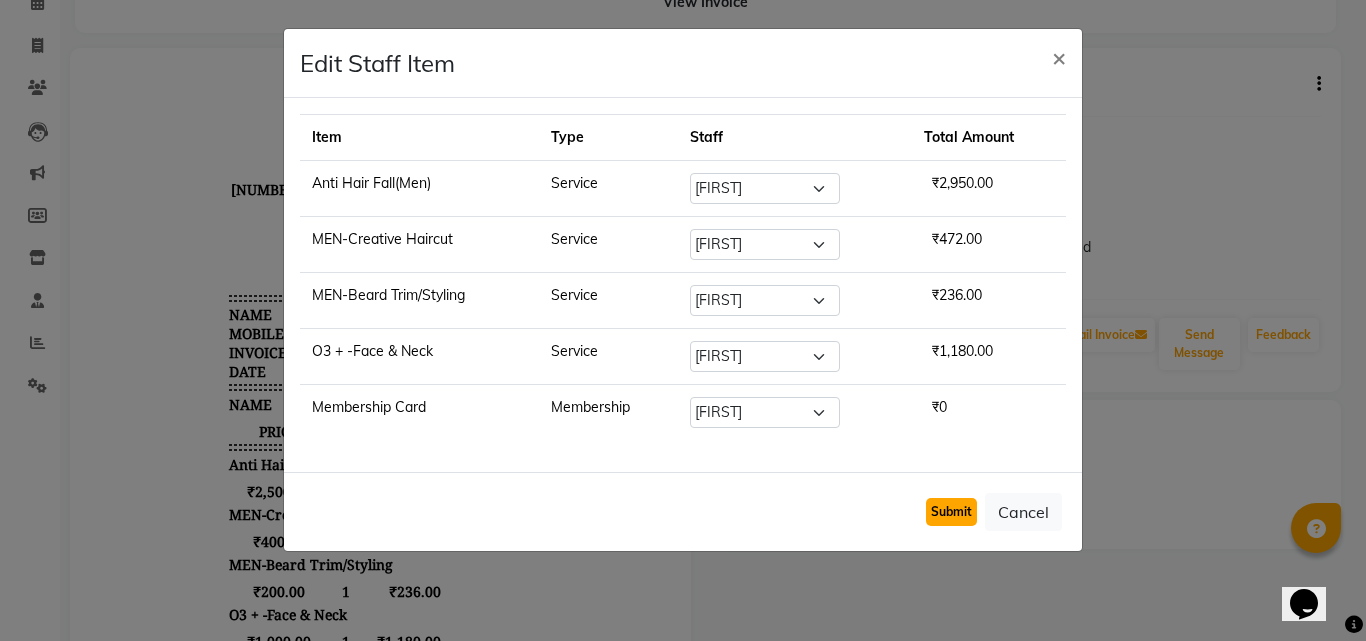 click on "Submit" 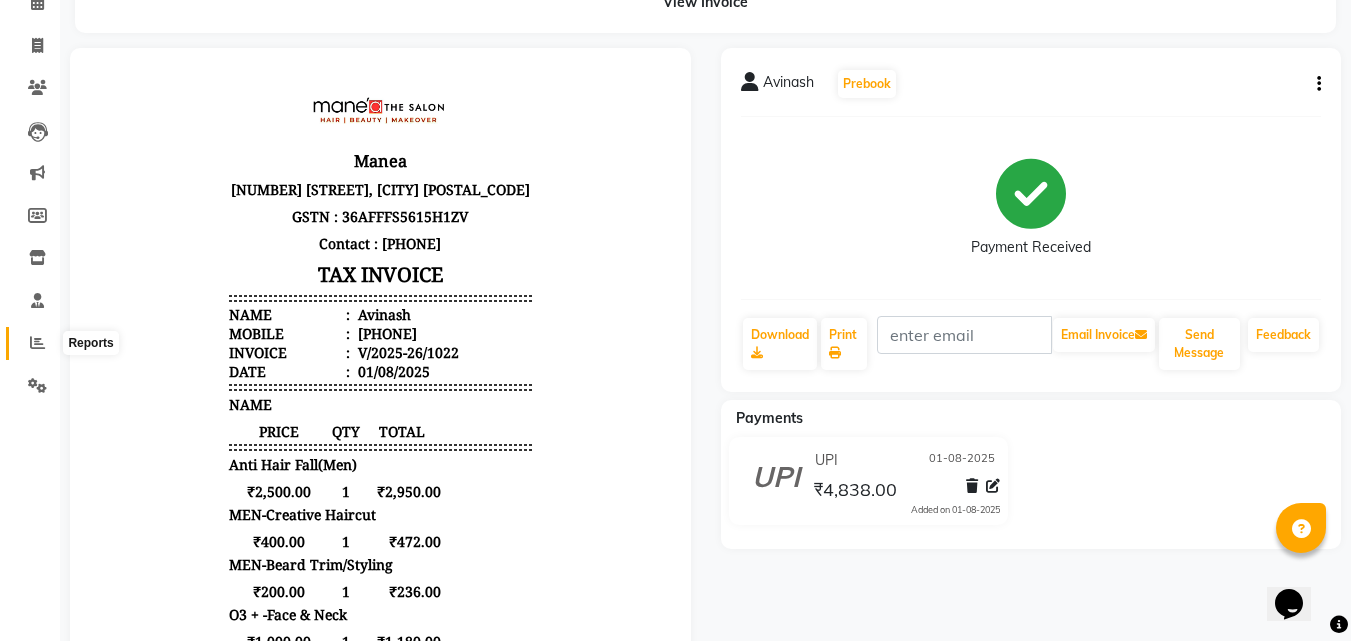click 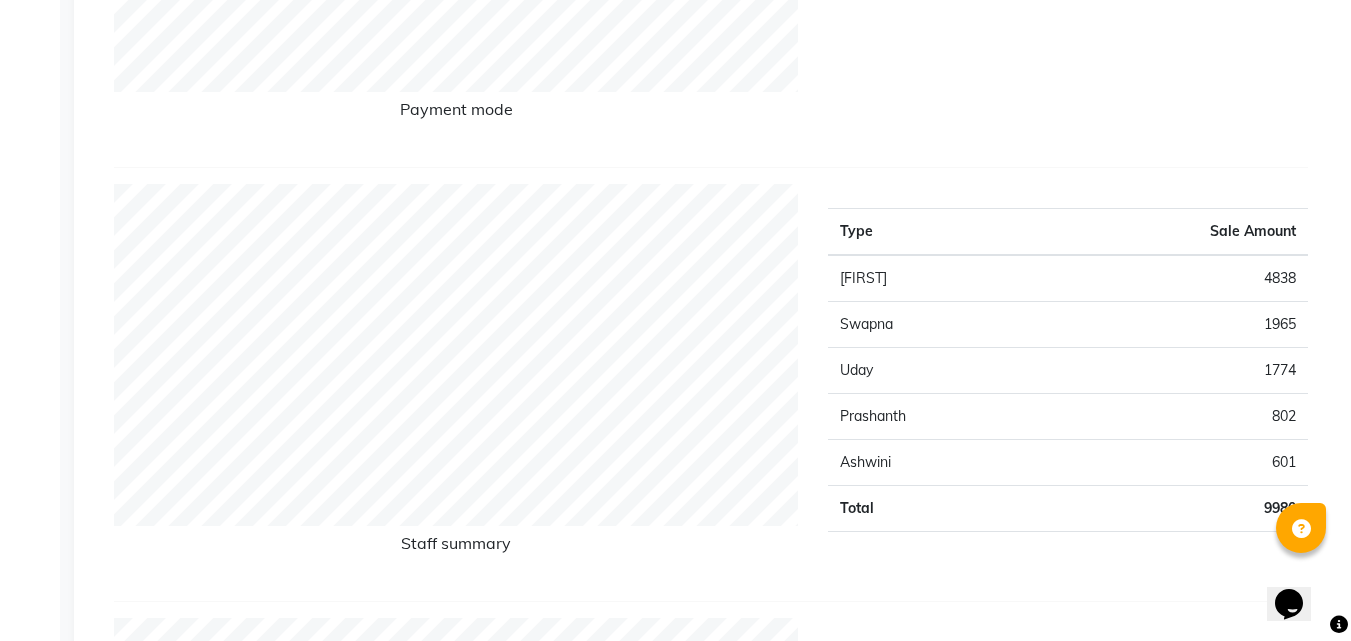 scroll, scrollTop: 700, scrollLeft: 0, axis: vertical 